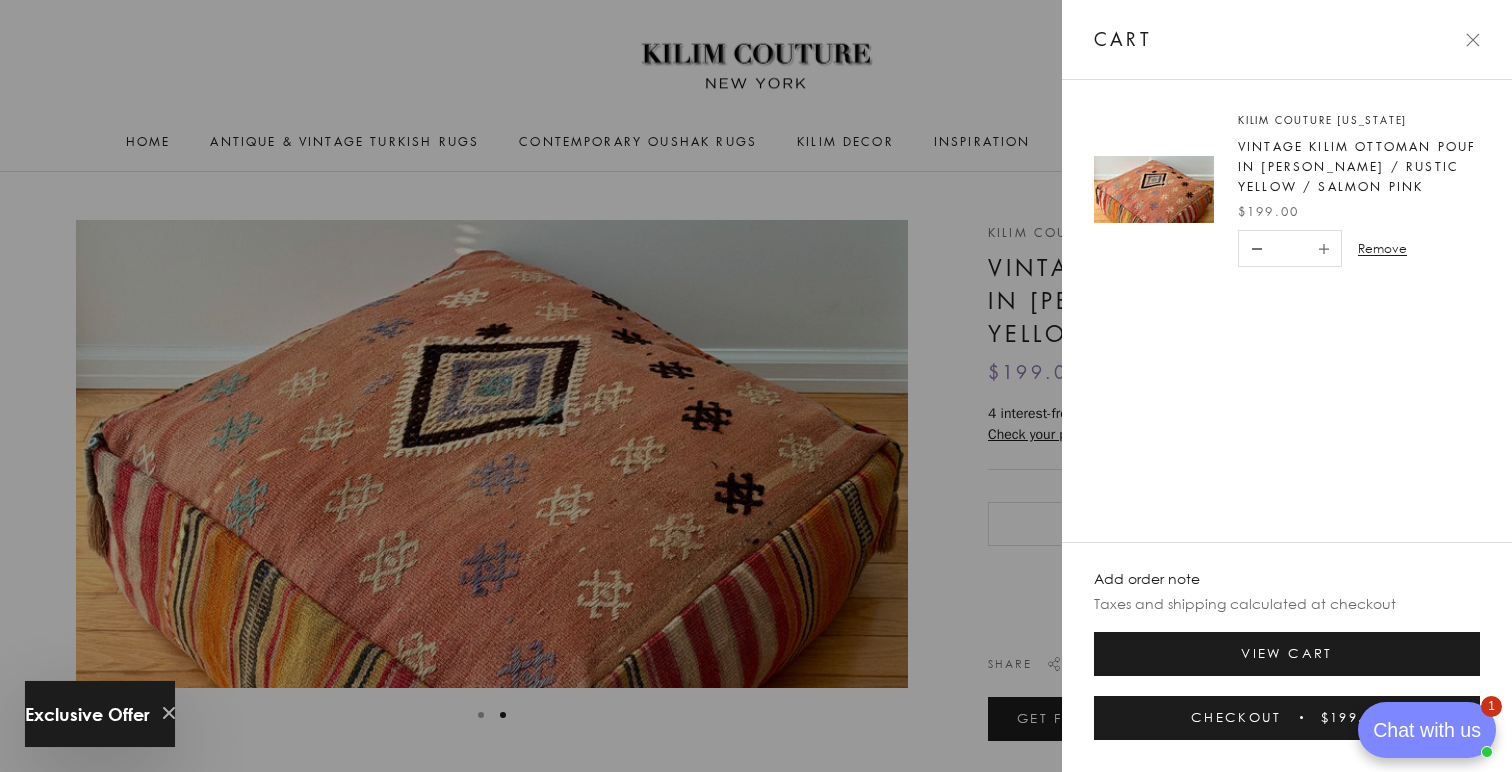 scroll, scrollTop: 12, scrollLeft: 0, axis: vertical 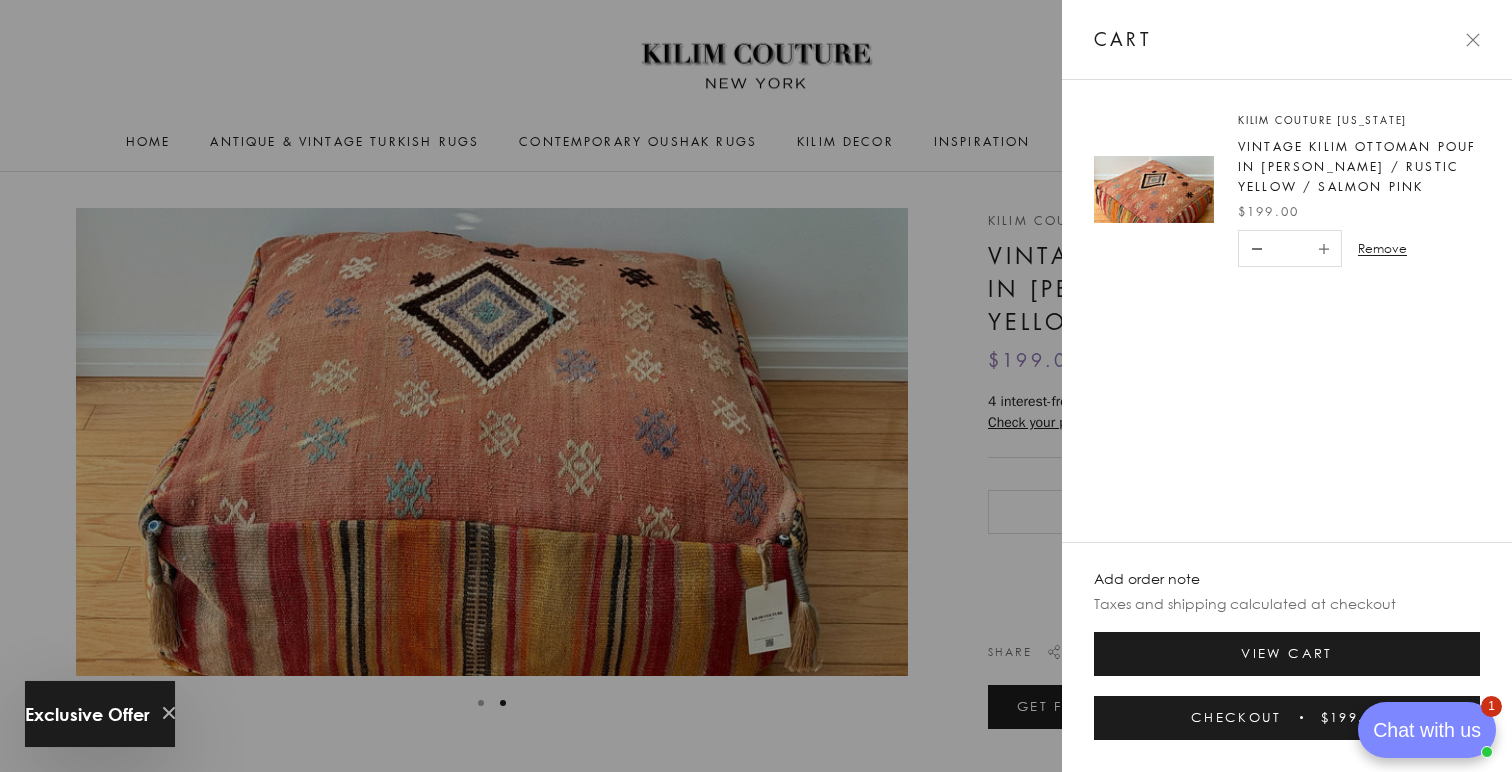 click at bounding box center (756, 386) 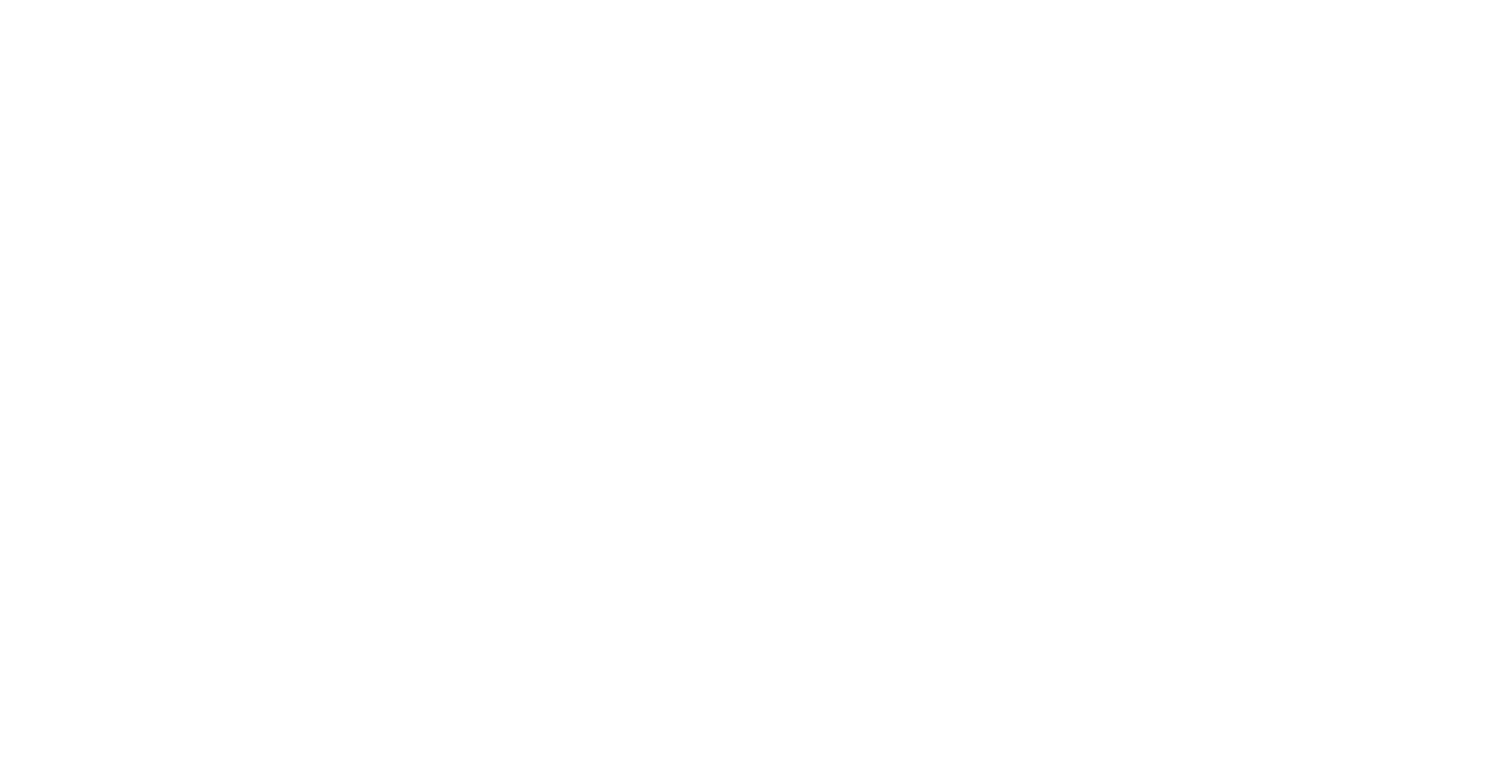 scroll, scrollTop: 12, scrollLeft: 0, axis: vertical 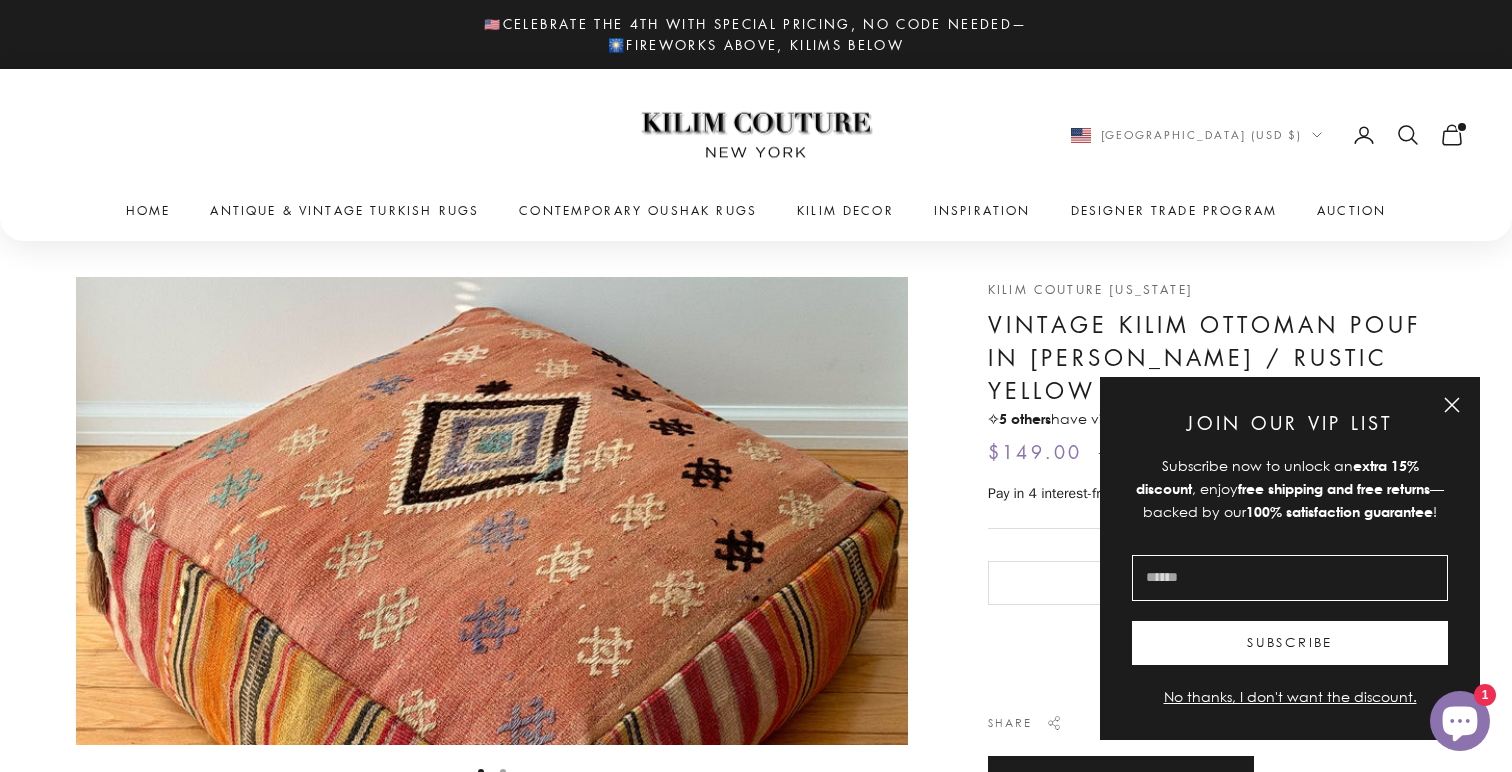 click on "E-mail" at bounding box center [1290, 578] 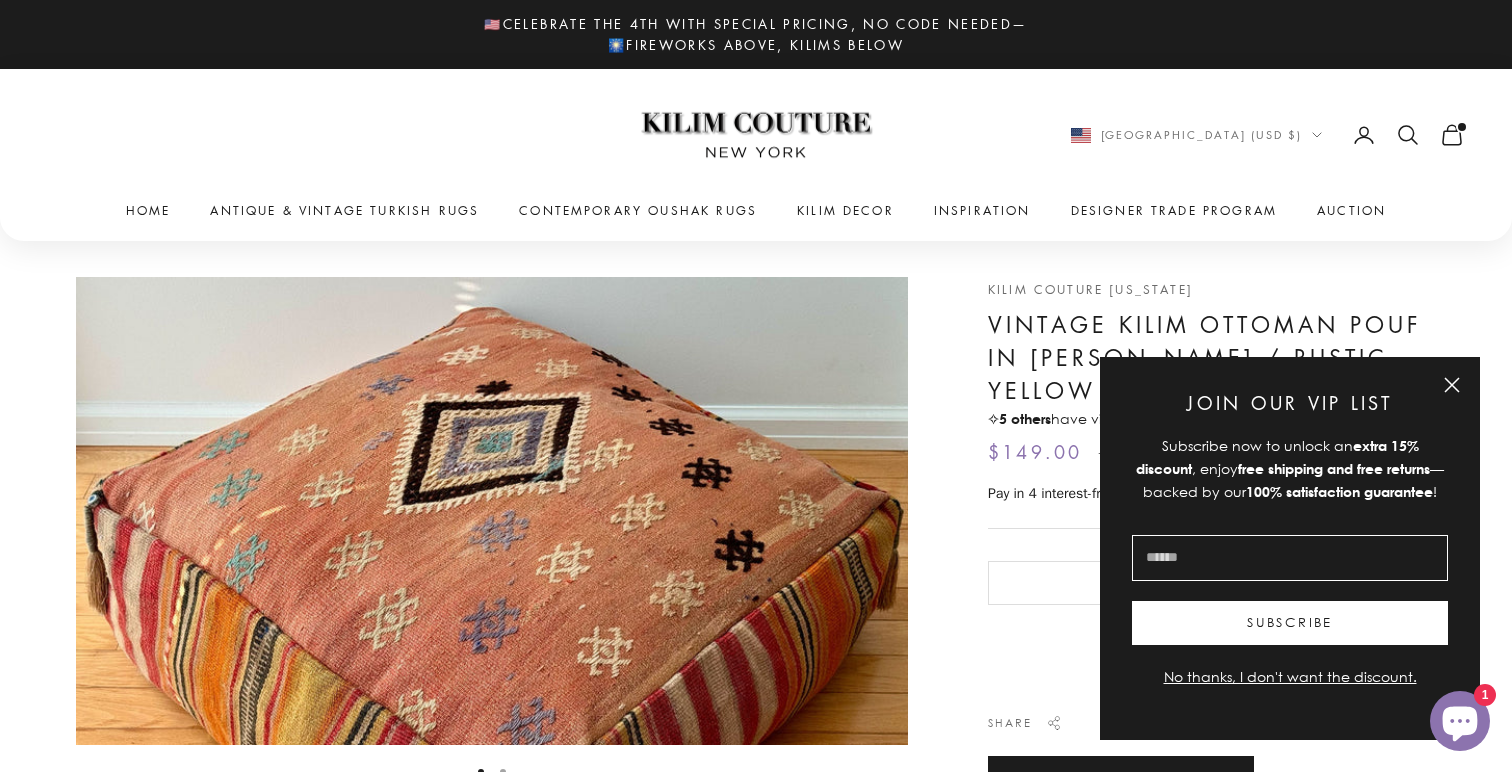 click on "E-mail" at bounding box center [1290, 558] 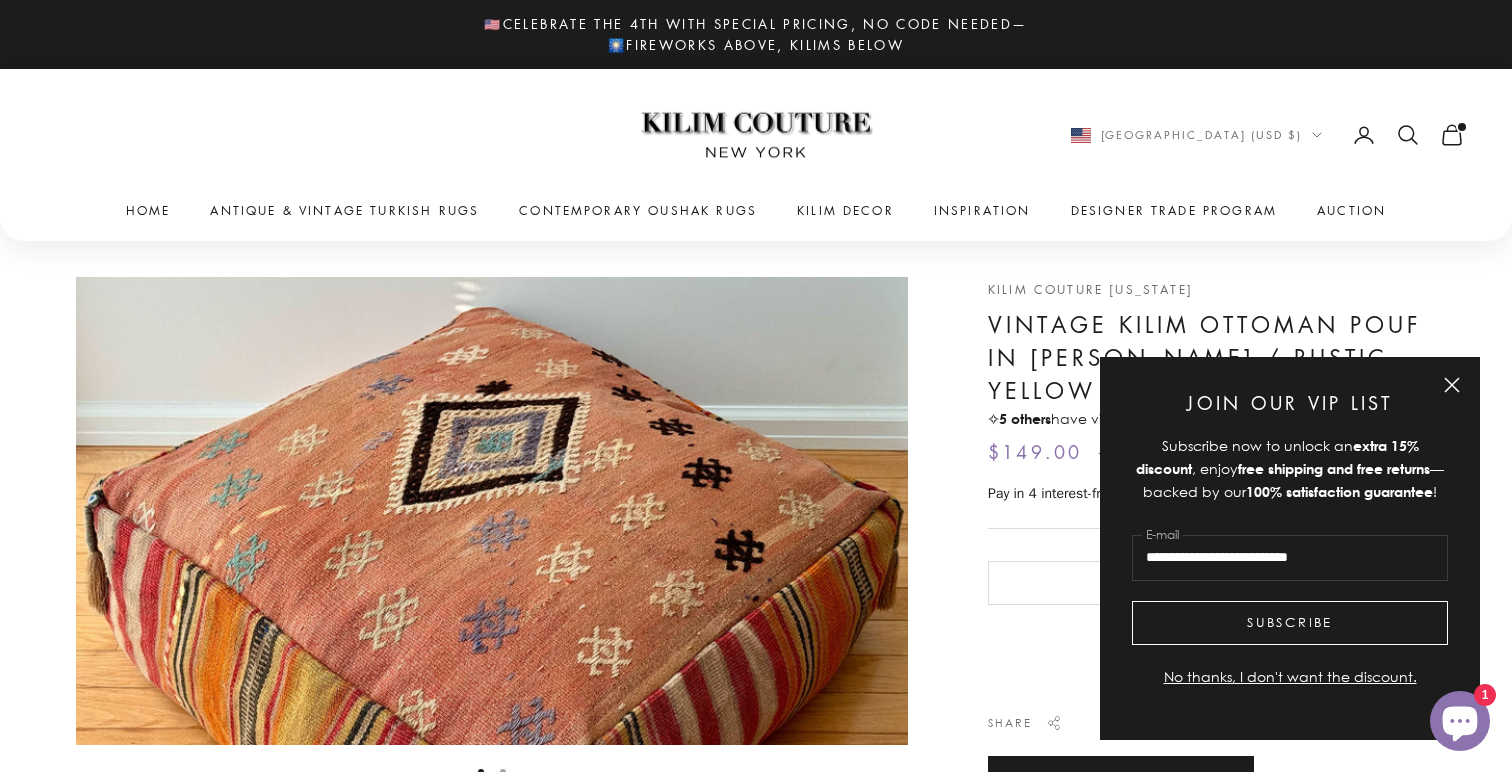 click on "Subscribe" at bounding box center [1290, 623] 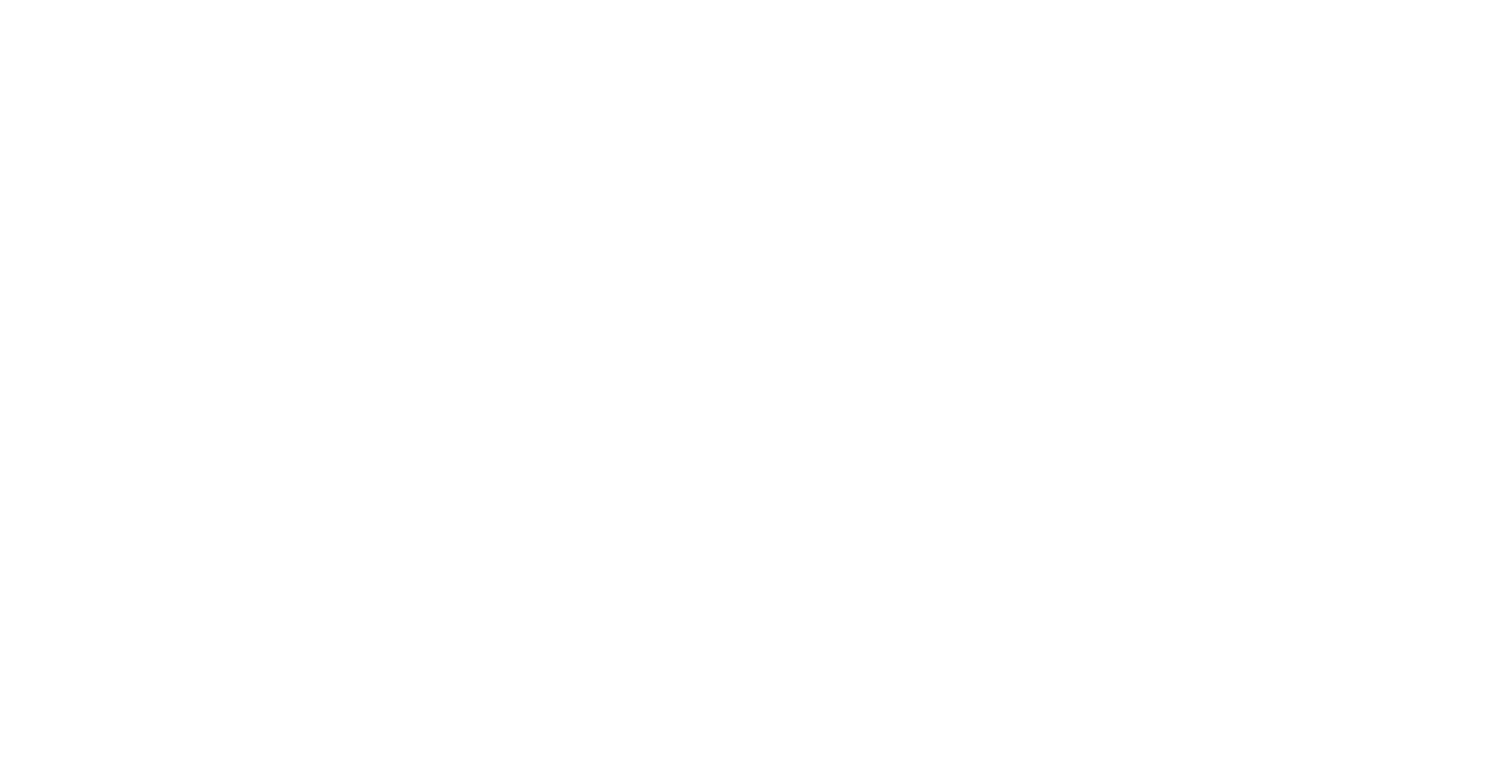 scroll, scrollTop: 0, scrollLeft: 0, axis: both 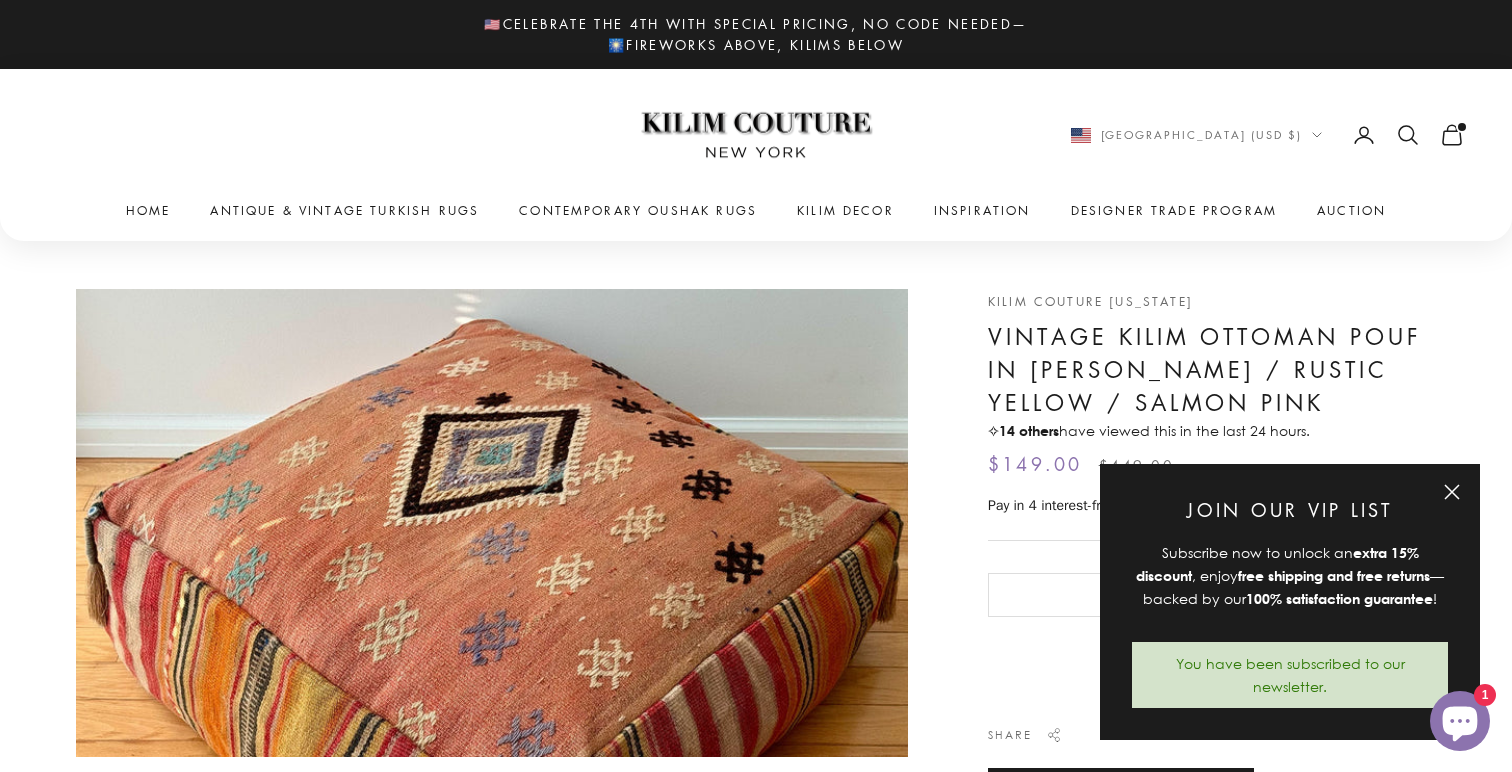 click on "Zoom picture
Go to item 1
Go to item 2
Kilim Couture [US_STATE] Vintage Kilim Ottoman Pouf in [PERSON_NAME] / Rustic Yellow / Salmon Pink ✧  14 others  have viewed this in the last 24 hours.
Sale price $149.00
Regular price $449.00 (/)
Add to cart     More payment options    This item is a recurring or deferred purchase. By continuing, I agree to the  cancellation policy  and authorize you to charge my payment method at the prices, frequency and dates listed on this page until my order is fulfilled or I cancel, if permitted.
Share
Share
Get Free Consultation
Features
Age:  Vintage Condition:  Excellent Dimensions:  2' 4" W x 2' 4" L x 0' 8" H  Yes Material:" at bounding box center [756, 907] 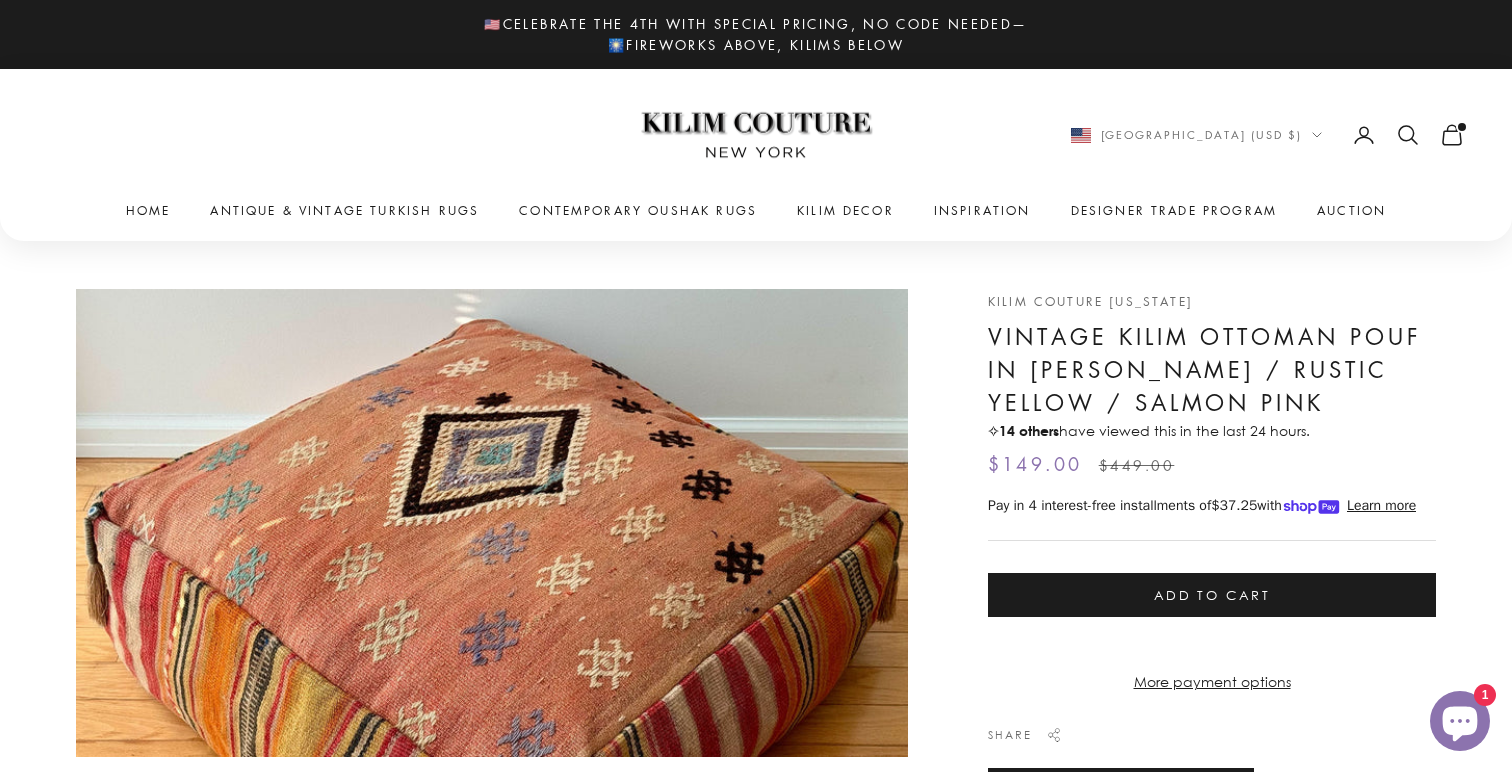click on "Add to cart" at bounding box center (1212, 595) 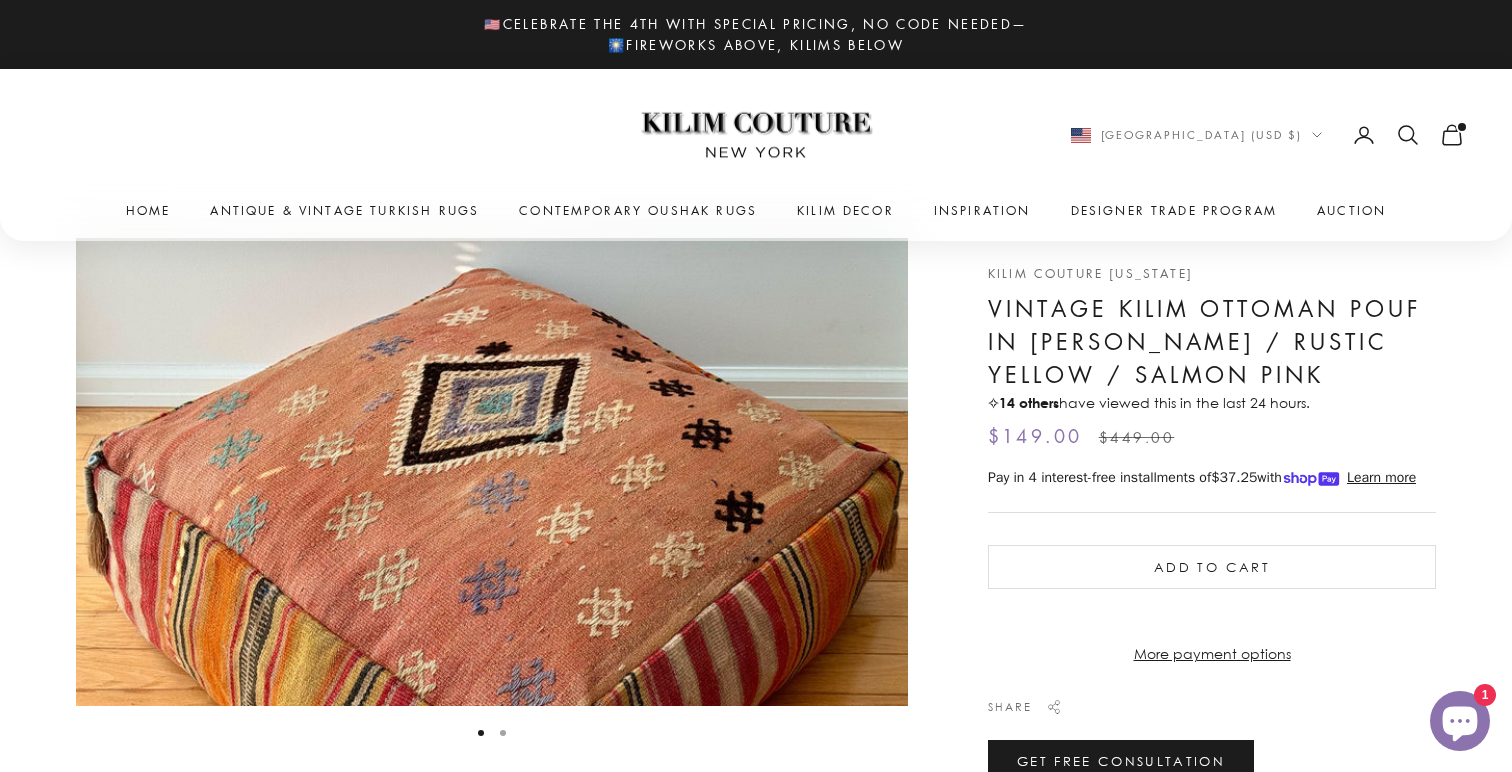 scroll, scrollTop: 0, scrollLeft: 0, axis: both 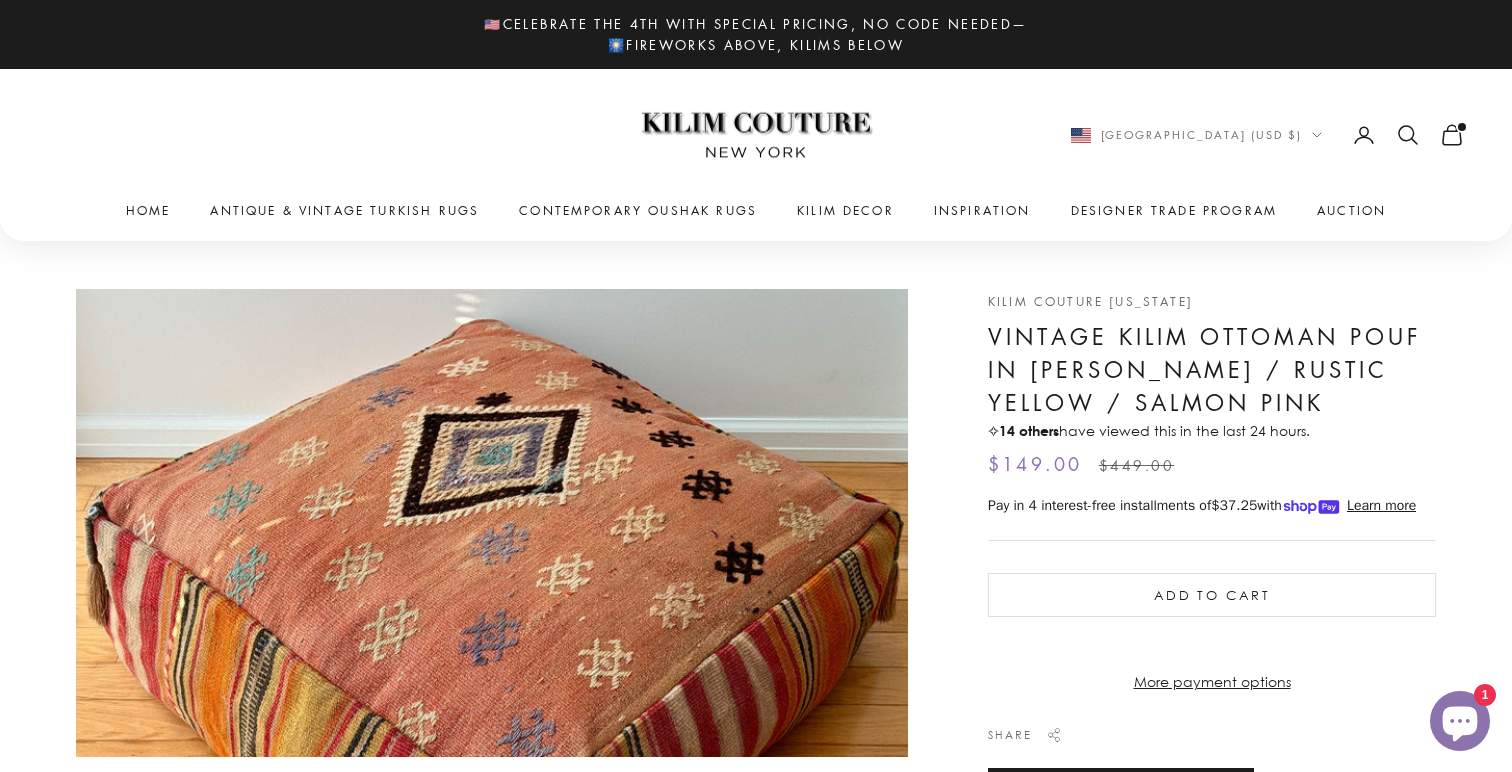 click on "Kilim Couture [US_STATE]
Open navigation menu
Home
Antique & Vintage Turkish Rugs
Contemporary Oushak Rugs
Kilim Decor Kilim Stools & Ottomans Kilim Pillows Kilim Bags
Inspiration
Designer Trade Program
Auction
[GEOGRAPHIC_DATA] (USD $)
Country [GEOGRAPHIC_DATA] (ALL L)
[GEOGRAPHIC_DATA] (DZD د.ج)
[GEOGRAPHIC_DATA] (EUR €)
[GEOGRAPHIC_DATA] (USD $)
[GEOGRAPHIC_DATA] (XCD $)
[GEOGRAPHIC_DATA] (XCD $)
[GEOGRAPHIC_DATA] (USD $)
[GEOGRAPHIC_DATA] (AMD դր.)
Aruba (AWG ƒ)
[GEOGRAPHIC_DATA] (AUD $)
[GEOGRAPHIC_DATA] (EUR €)
[GEOGRAPHIC_DATA] (AZN ₼)
[GEOGRAPHIC_DATA] (BSD $)
[GEOGRAPHIC_DATA] (USD $)
[GEOGRAPHIC_DATA] (BDT ৳)
[GEOGRAPHIC_DATA] (BBD $)" at bounding box center (756, 155) 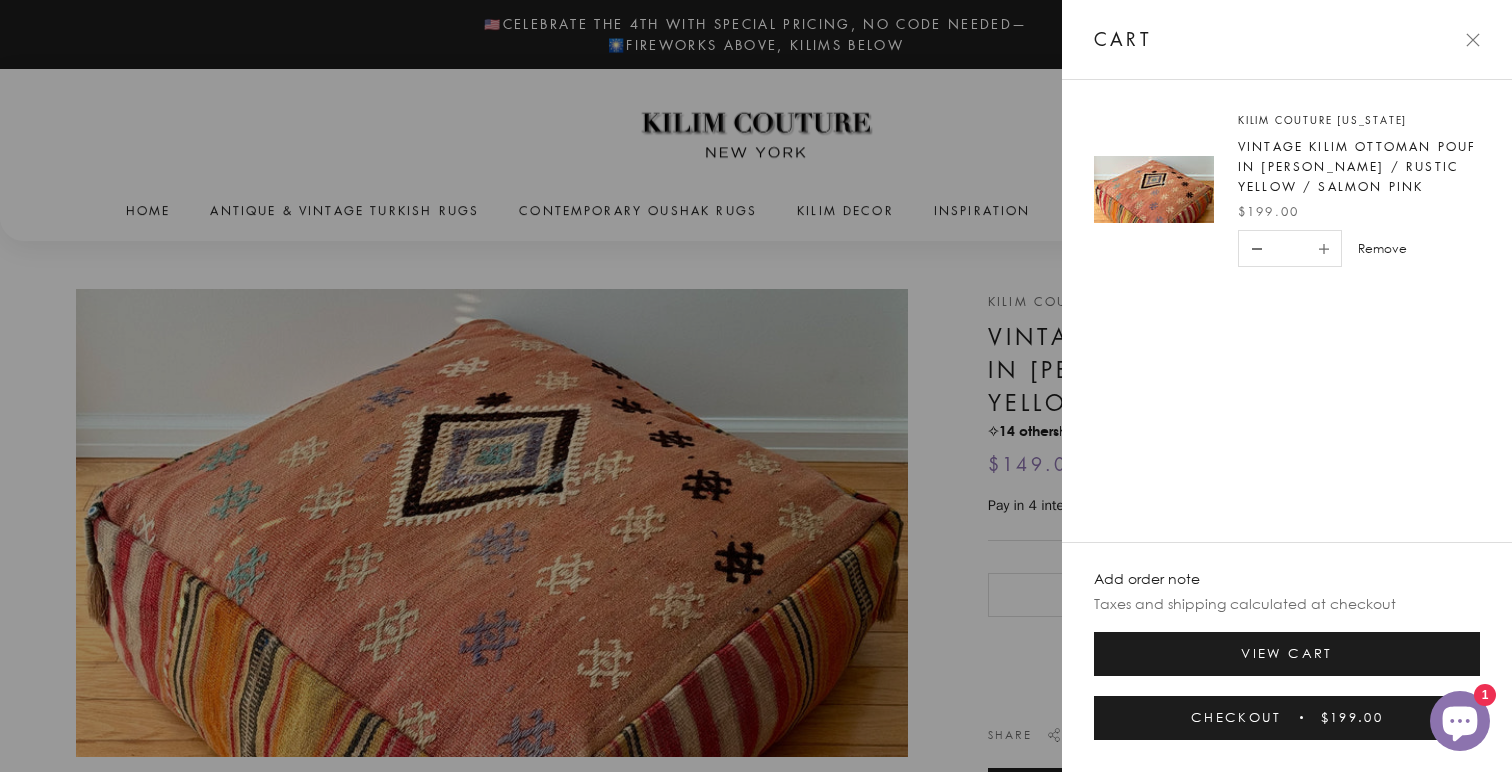 click on "Remove" at bounding box center (1382, 249) 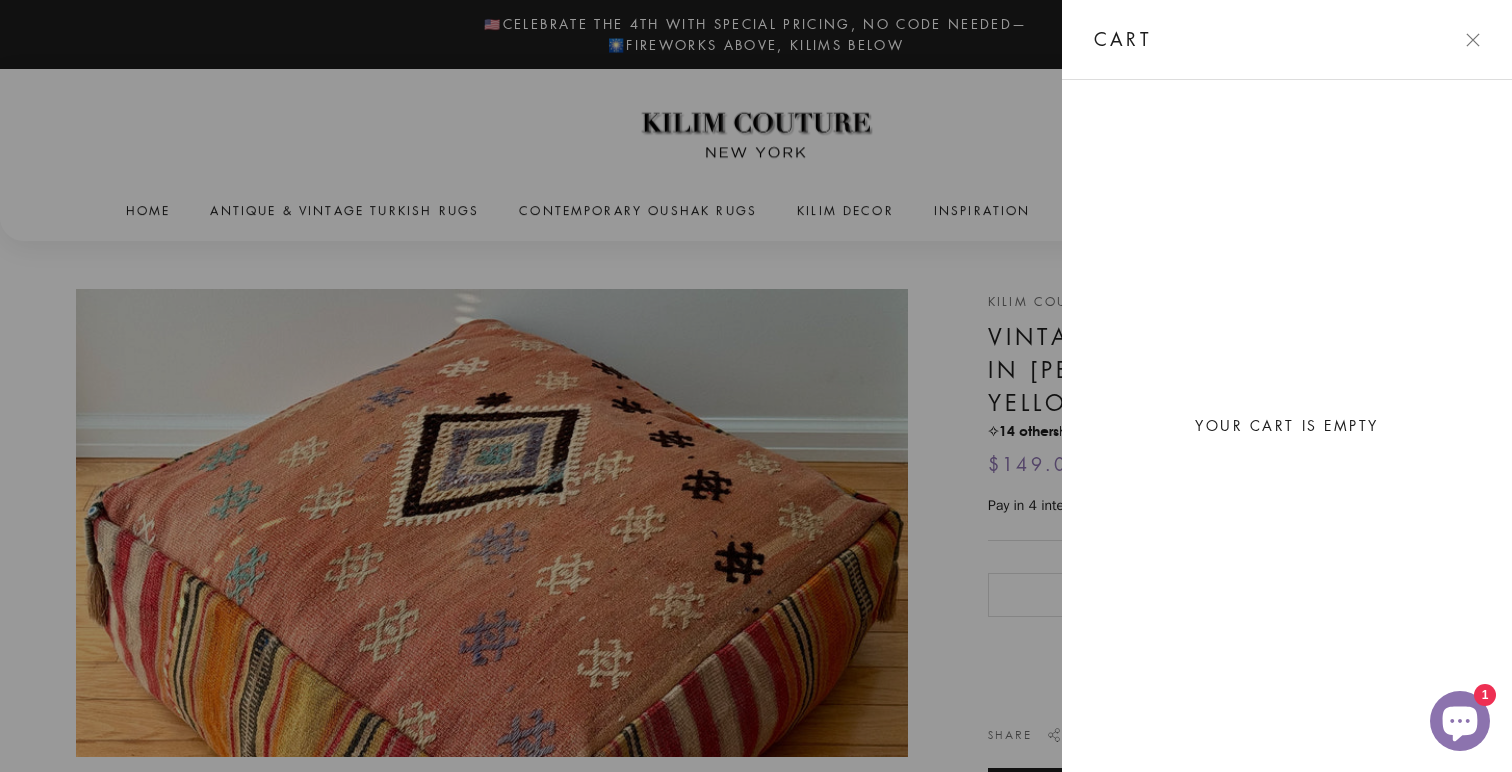 click at bounding box center [1473, 40] 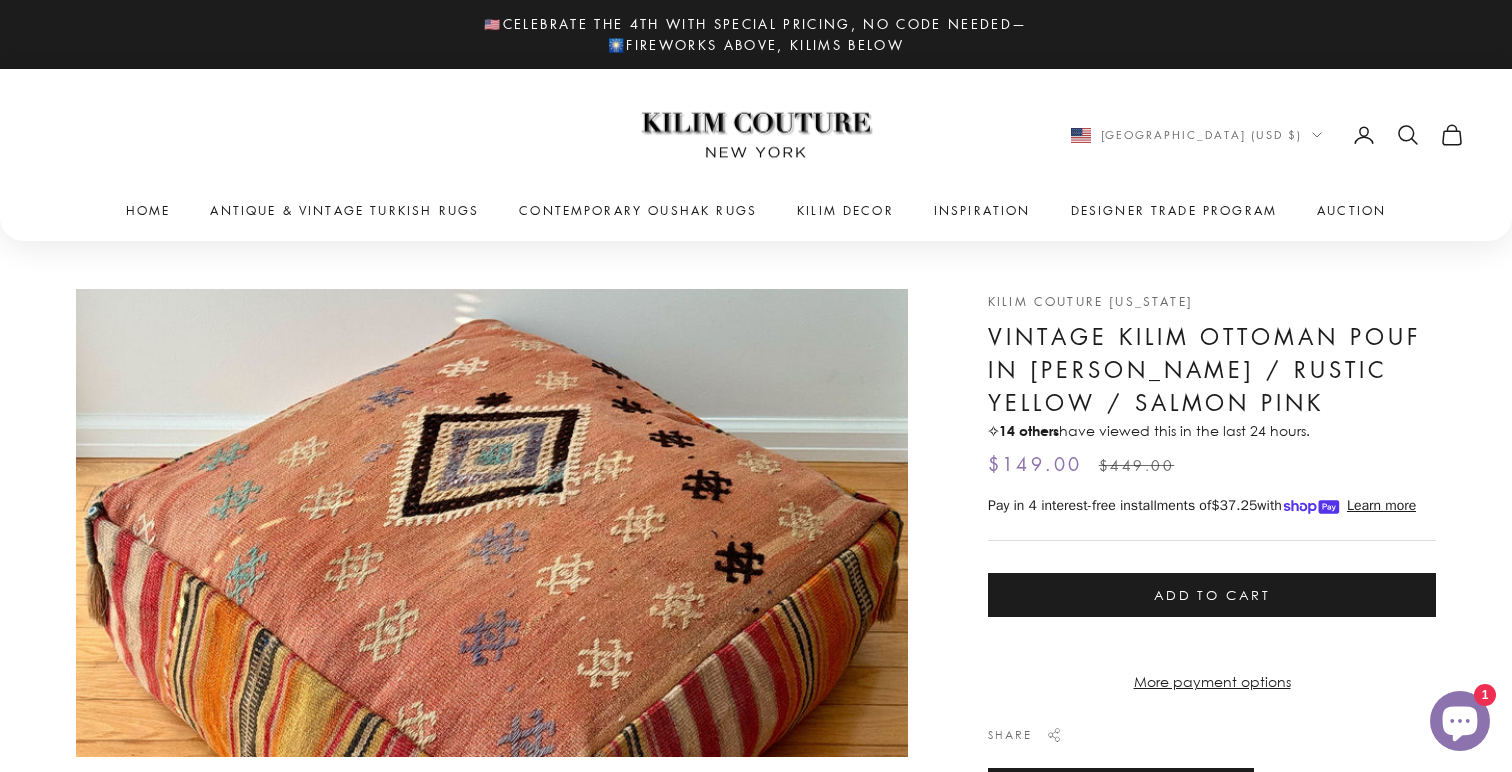 click on "Add to cart" at bounding box center (1212, 595) 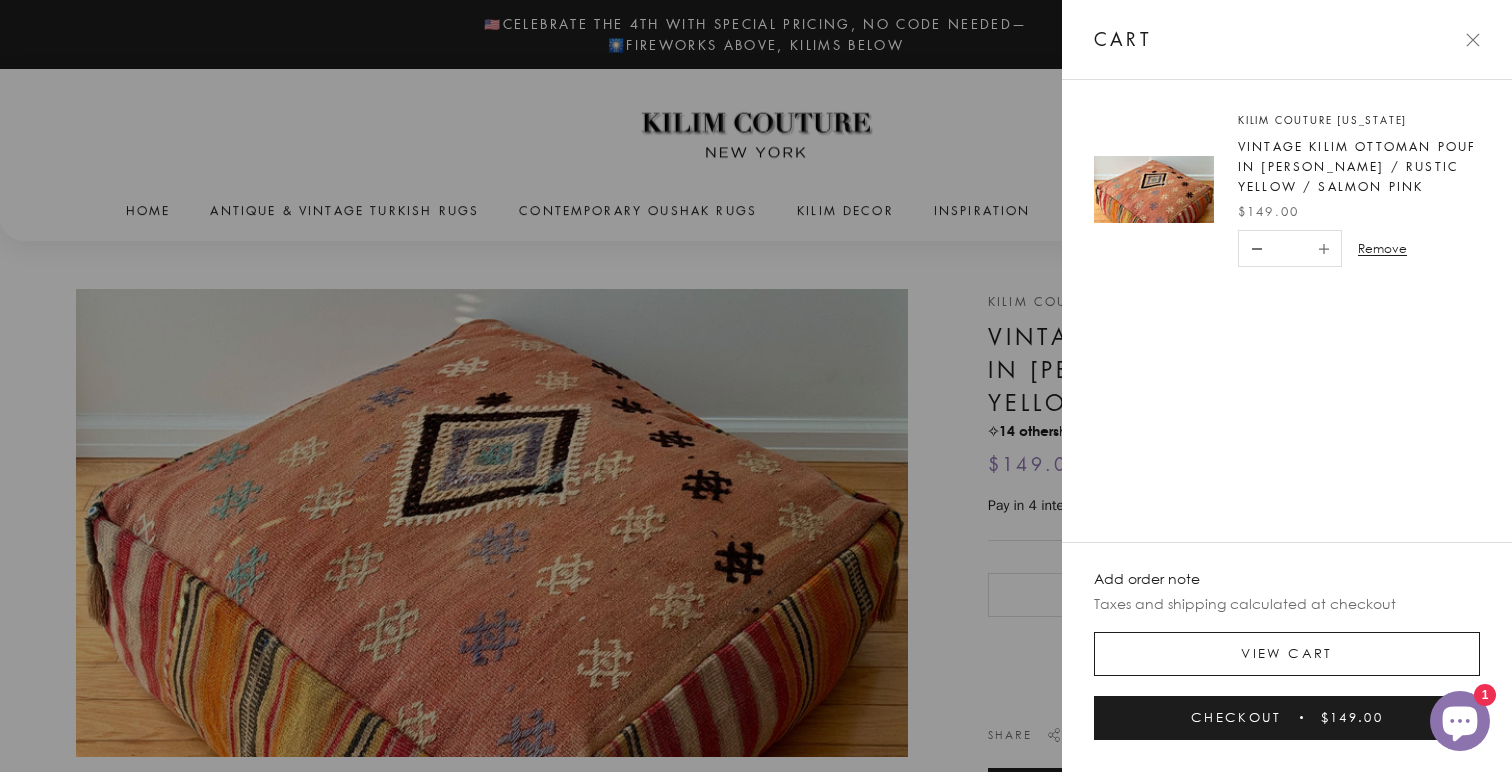 click on "View cart" at bounding box center (1287, 654) 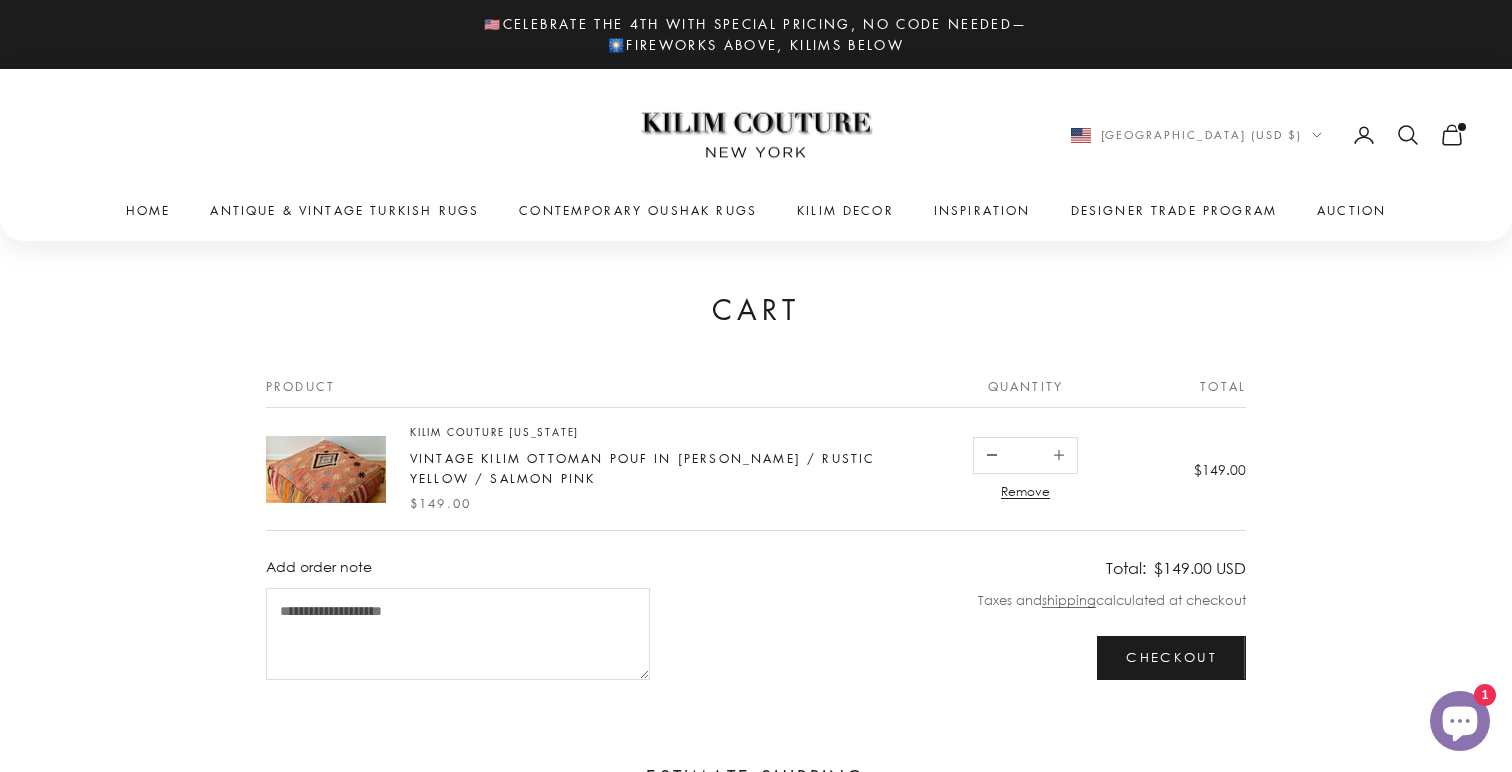 scroll, scrollTop: 0, scrollLeft: 0, axis: both 